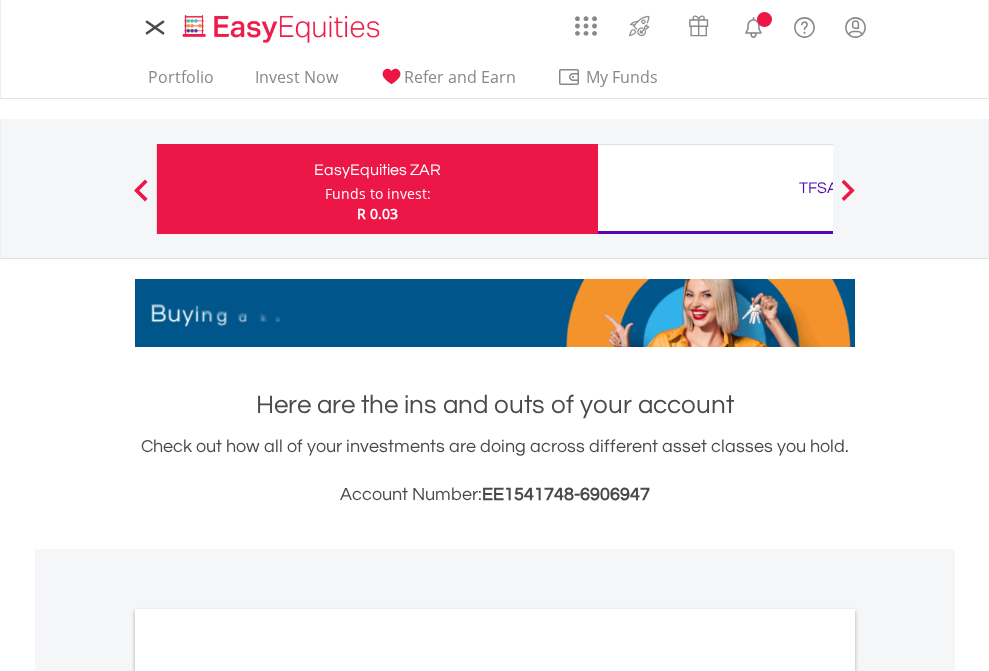 scroll, scrollTop: 0, scrollLeft: 0, axis: both 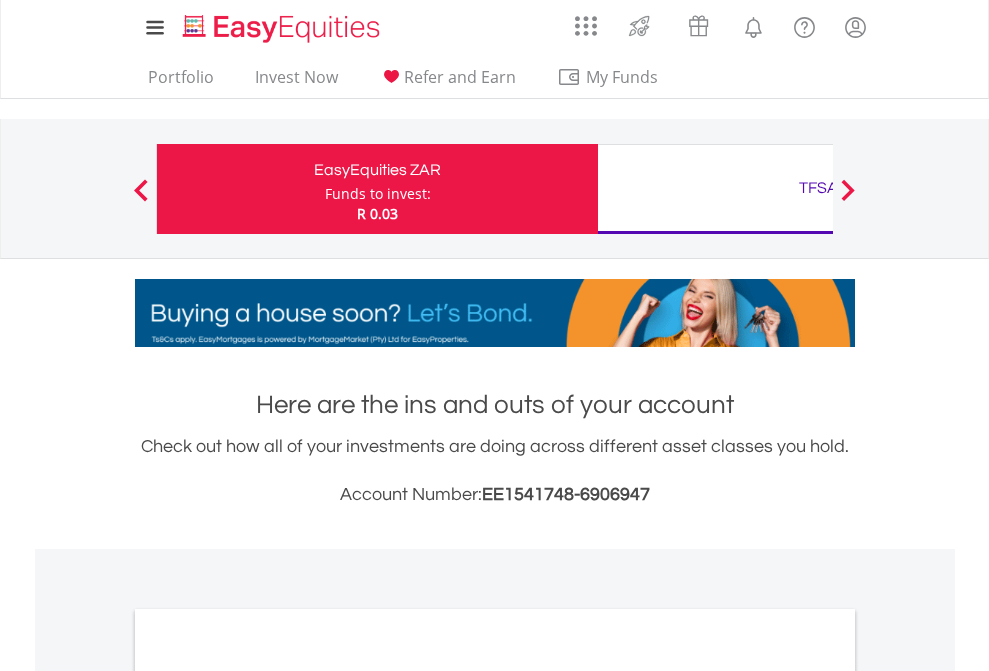 click on "Funds to invest:" at bounding box center [378, 194] 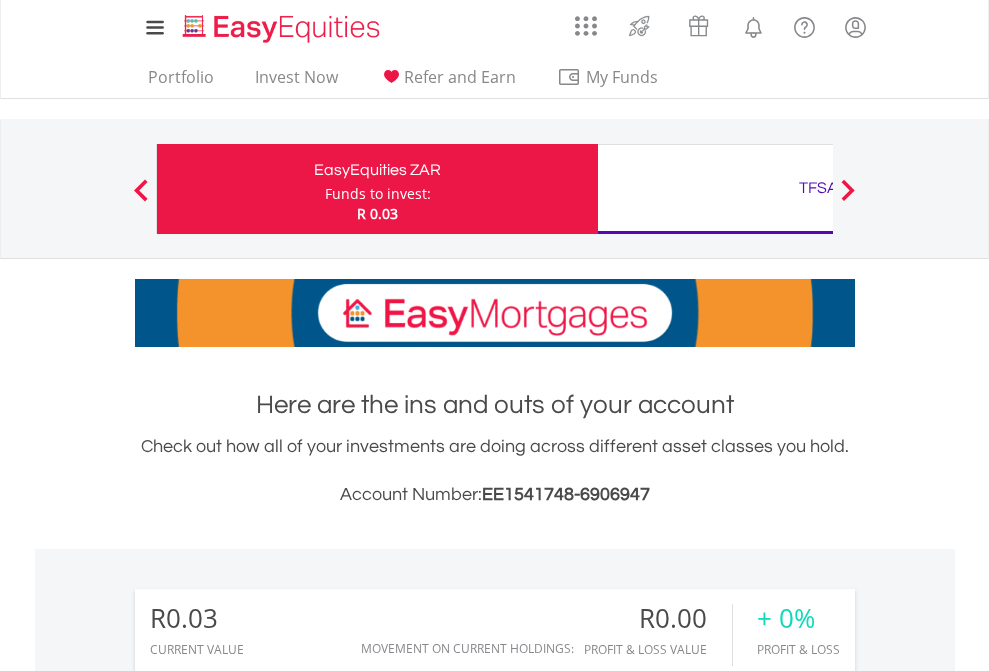 scroll, scrollTop: 999808, scrollLeft: 999687, axis: both 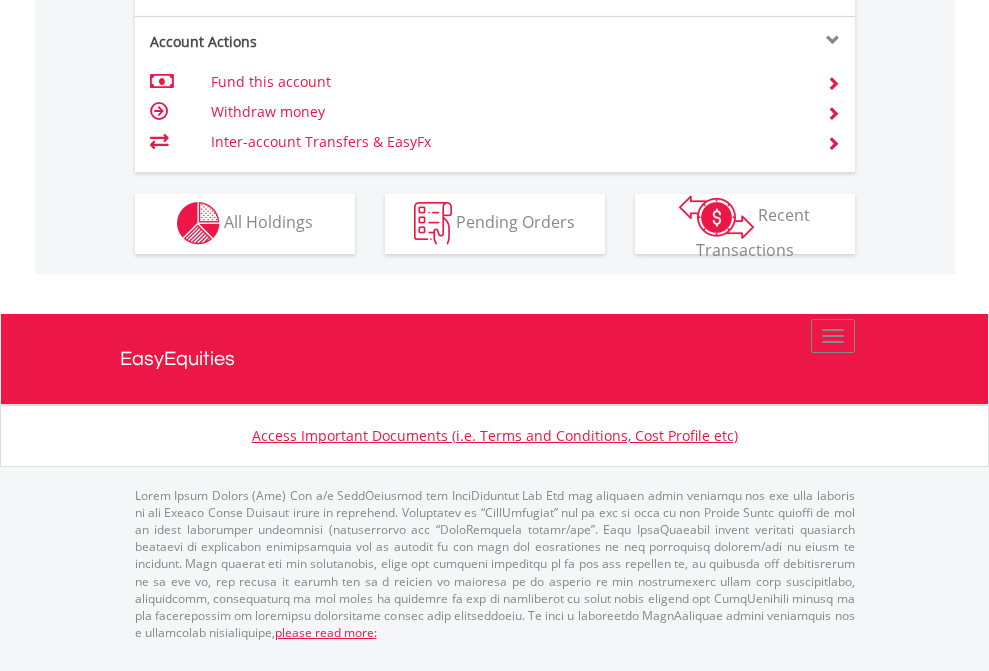 click on "Investment types" at bounding box center (706, -353) 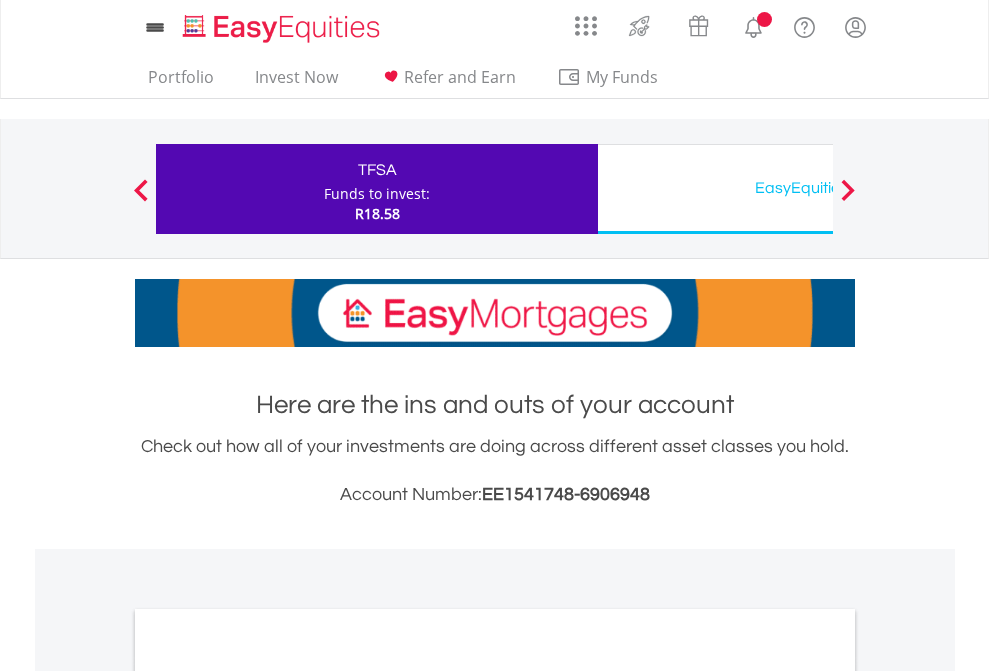 scroll, scrollTop: 0, scrollLeft: 0, axis: both 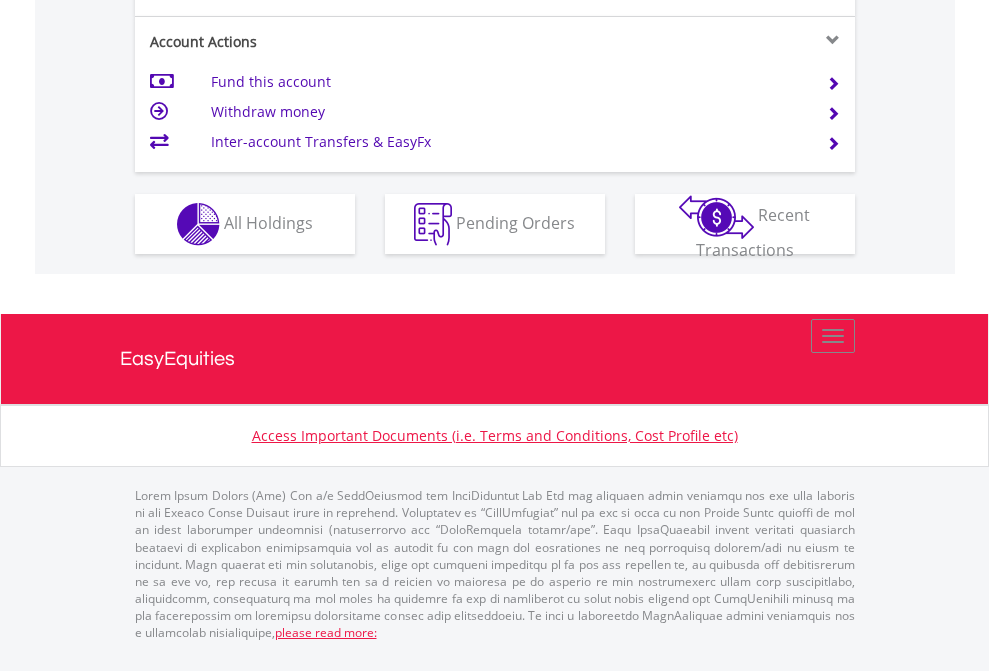 click on "Investment types" at bounding box center [706, -337] 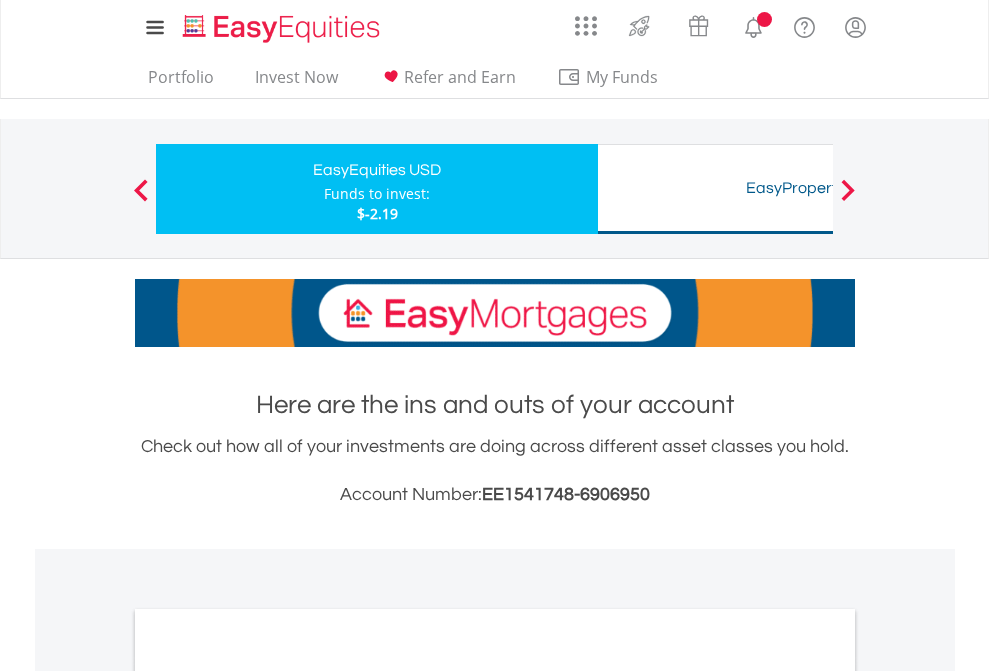 scroll, scrollTop: 0, scrollLeft: 0, axis: both 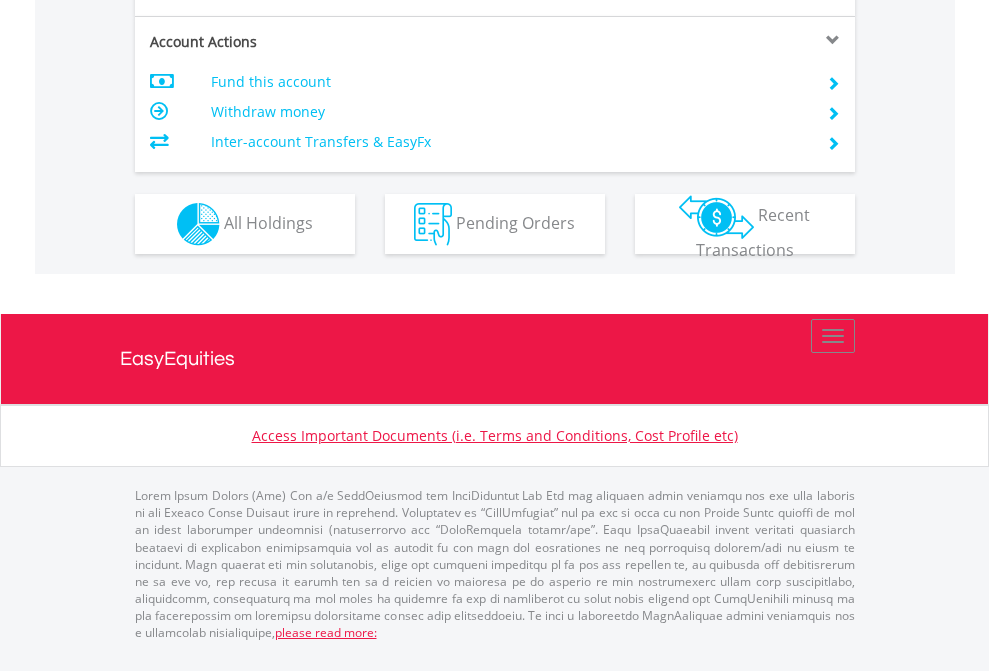 click on "Investment types" at bounding box center [706, -337] 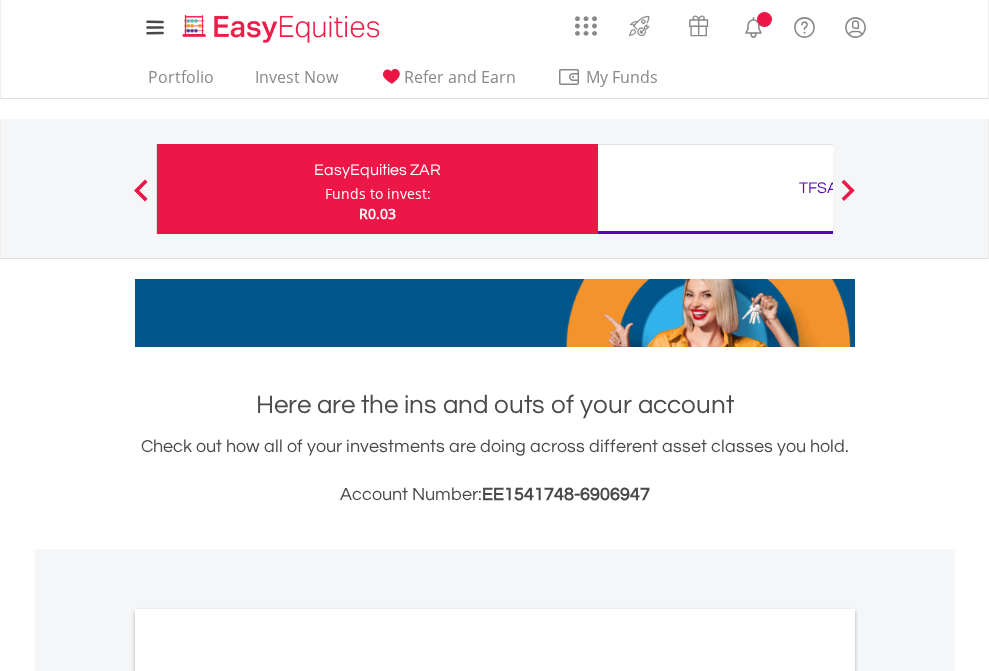 scroll, scrollTop: 0, scrollLeft: 0, axis: both 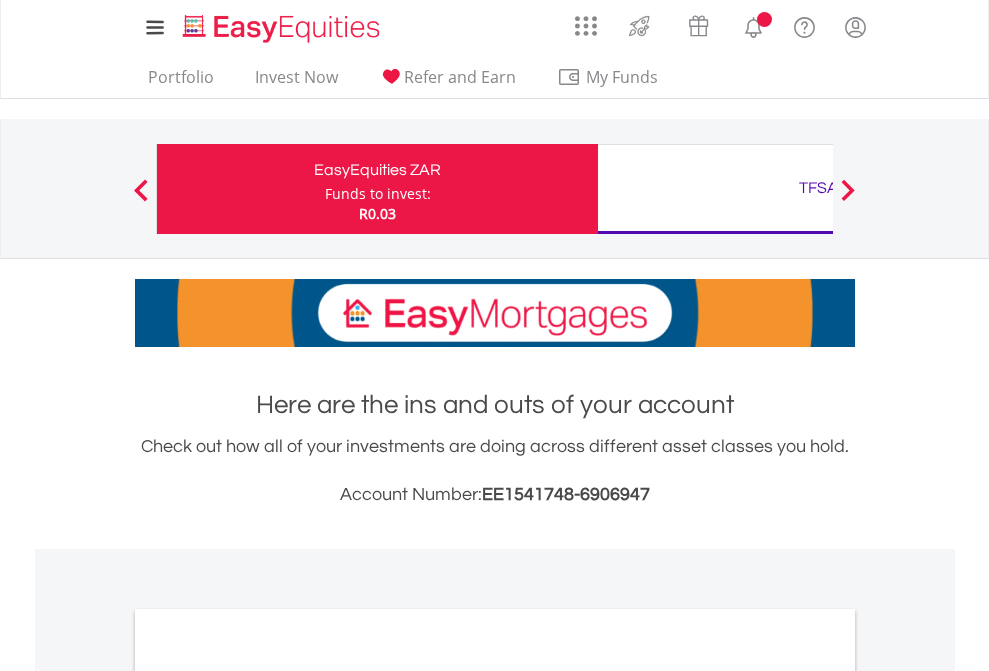 click on "All Holdings" at bounding box center (268, 1096) 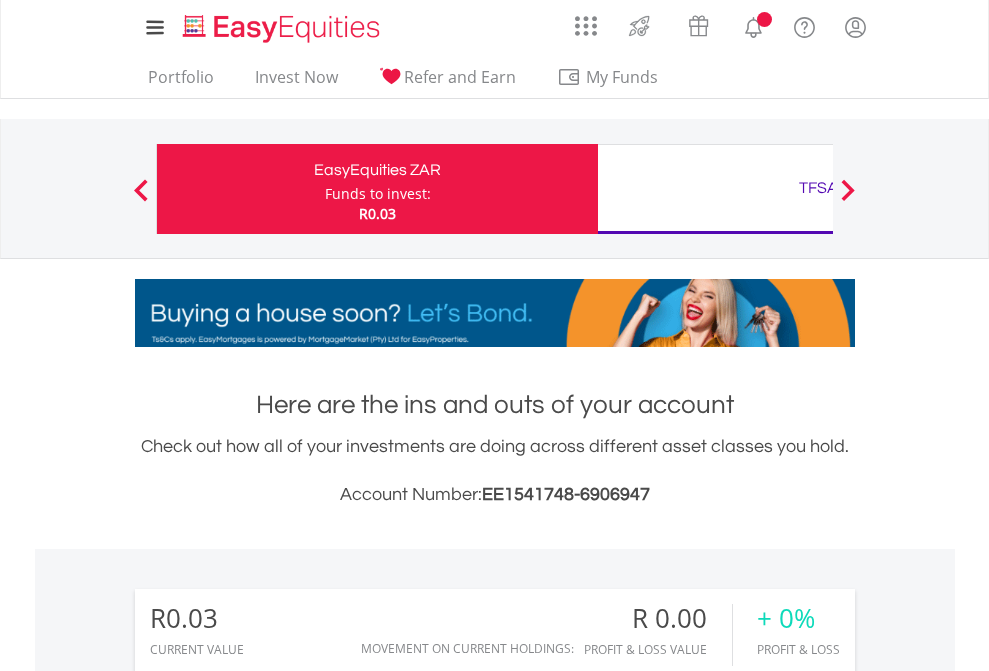 scroll, scrollTop: 1486, scrollLeft: 0, axis: vertical 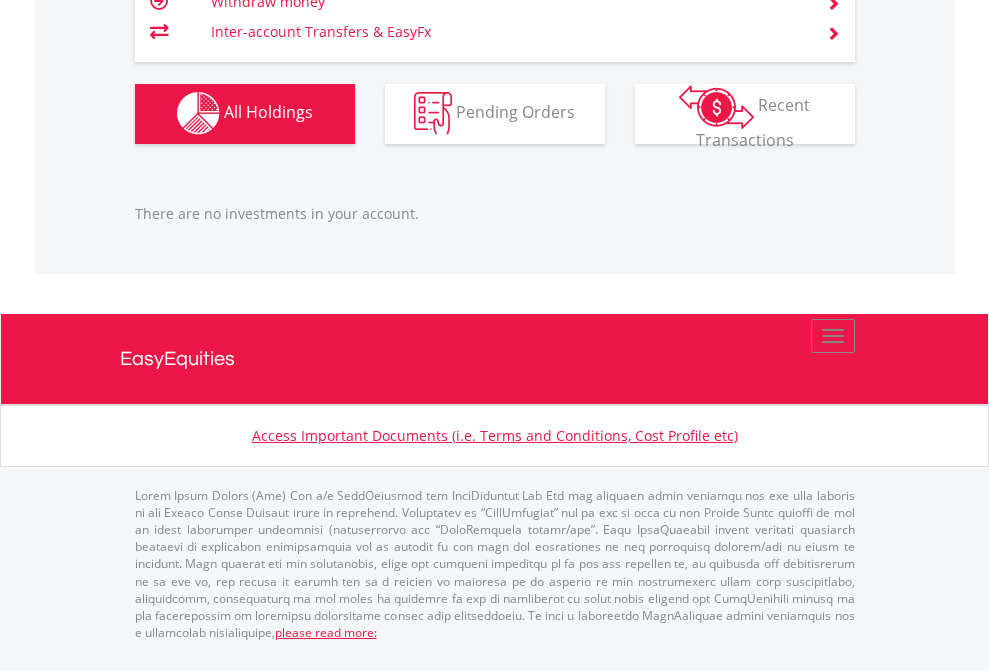 click on "TFSA" at bounding box center (818, -1142) 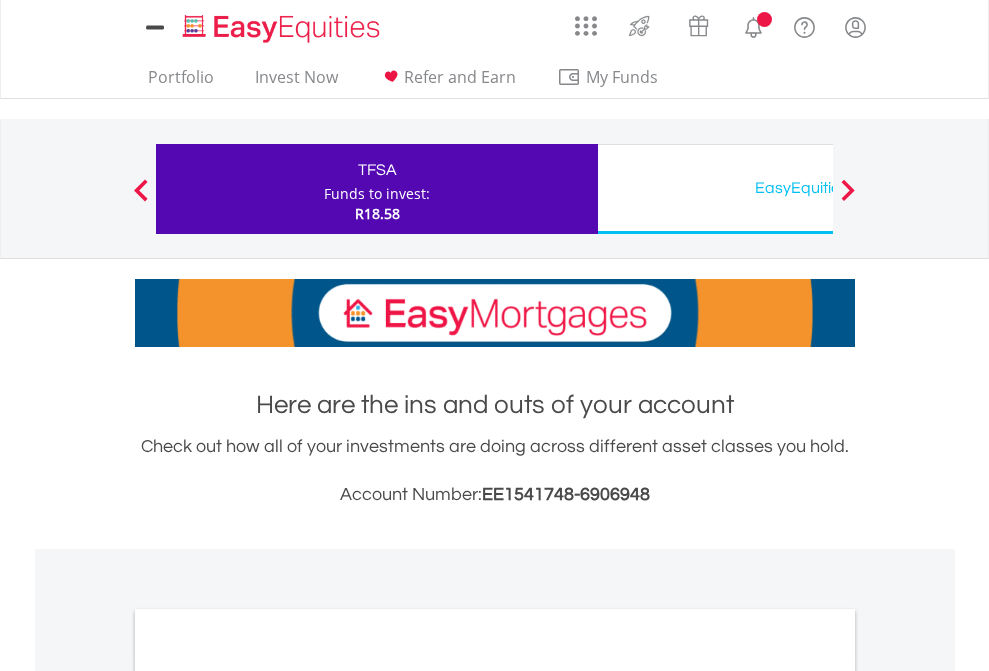 scroll, scrollTop: 0, scrollLeft: 0, axis: both 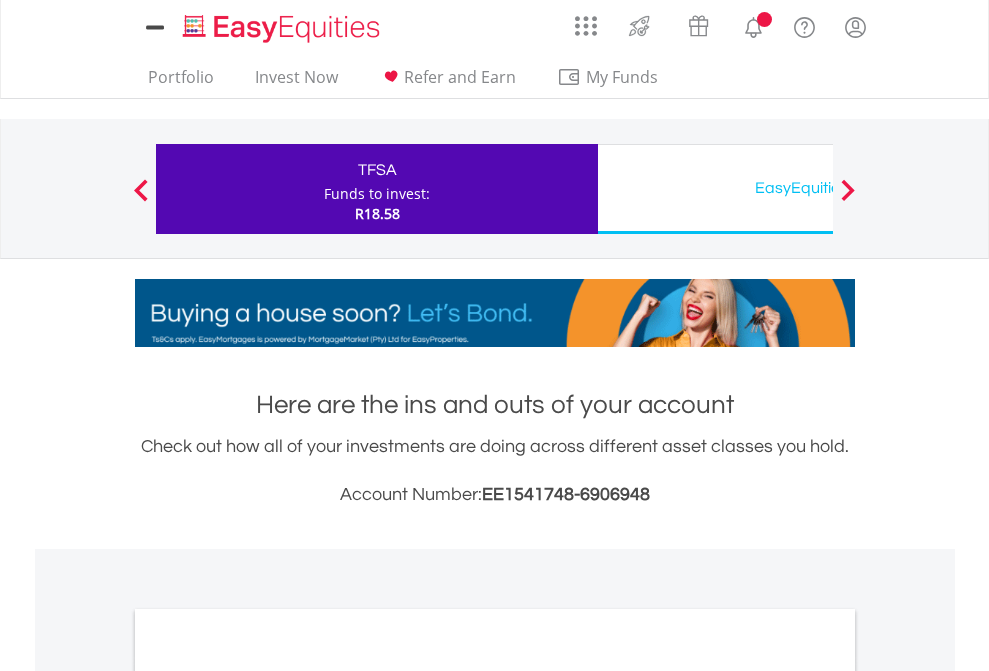 click on "All Holdings" at bounding box center [268, 1096] 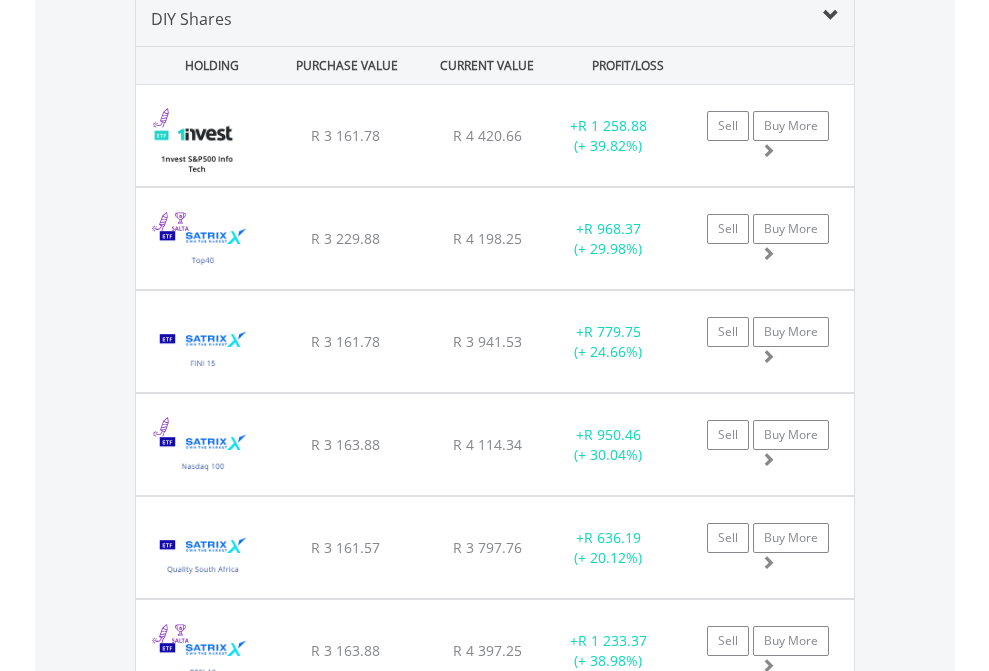 scroll, scrollTop: 1933, scrollLeft: 0, axis: vertical 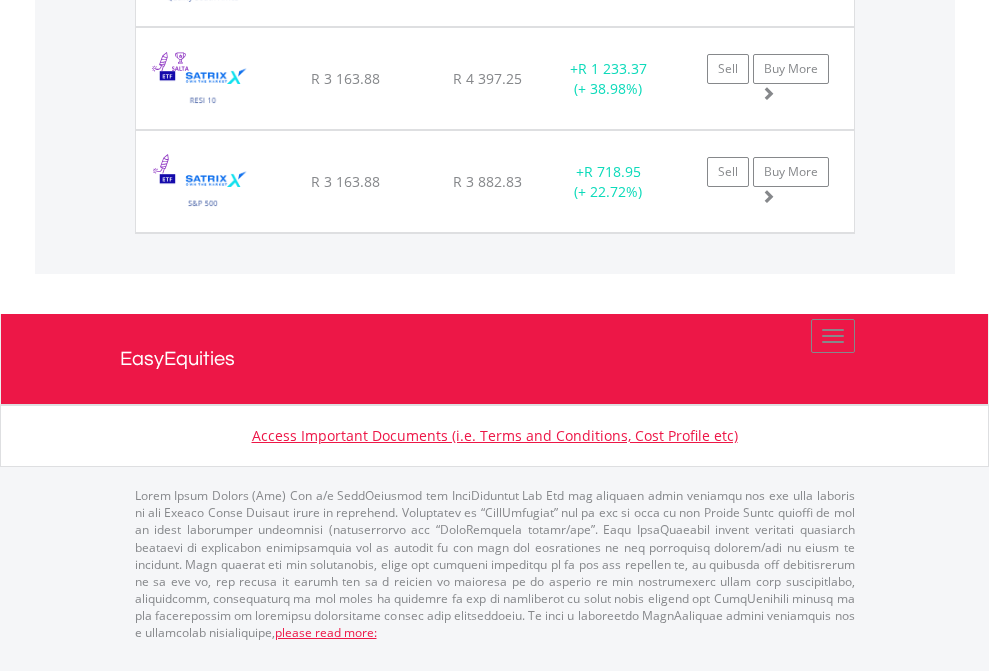 click on "EasyEquities USD" at bounding box center [818, -1586] 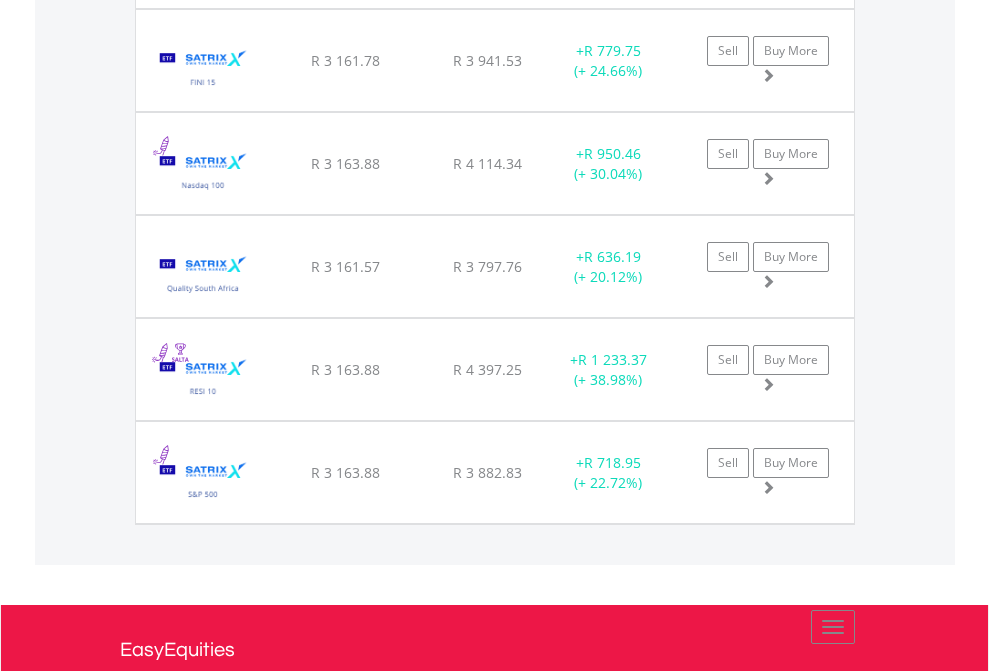 scroll, scrollTop: 144, scrollLeft: 0, axis: vertical 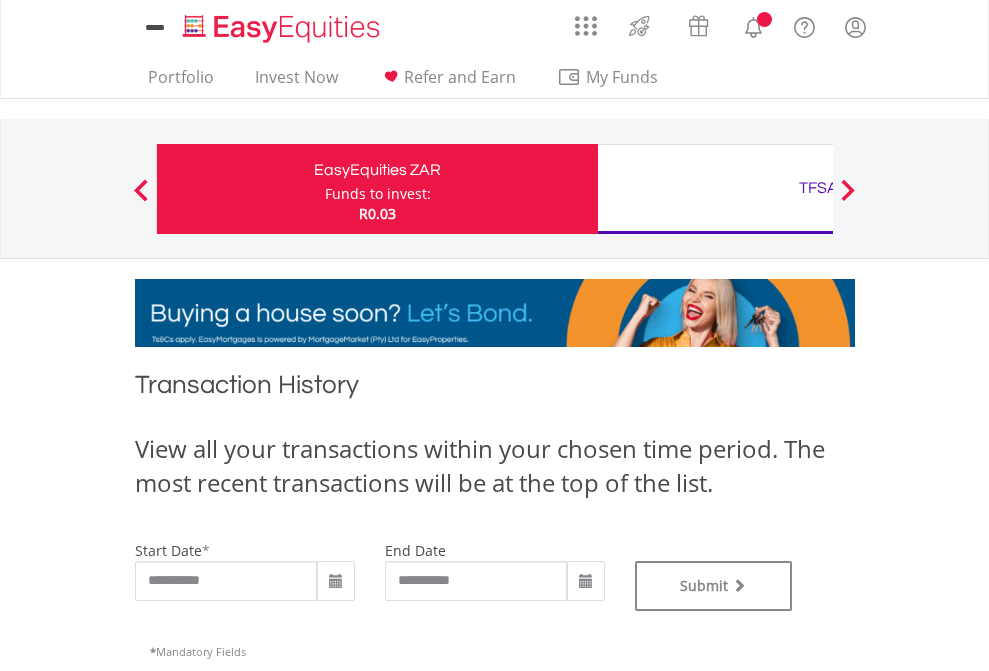 type on "**********" 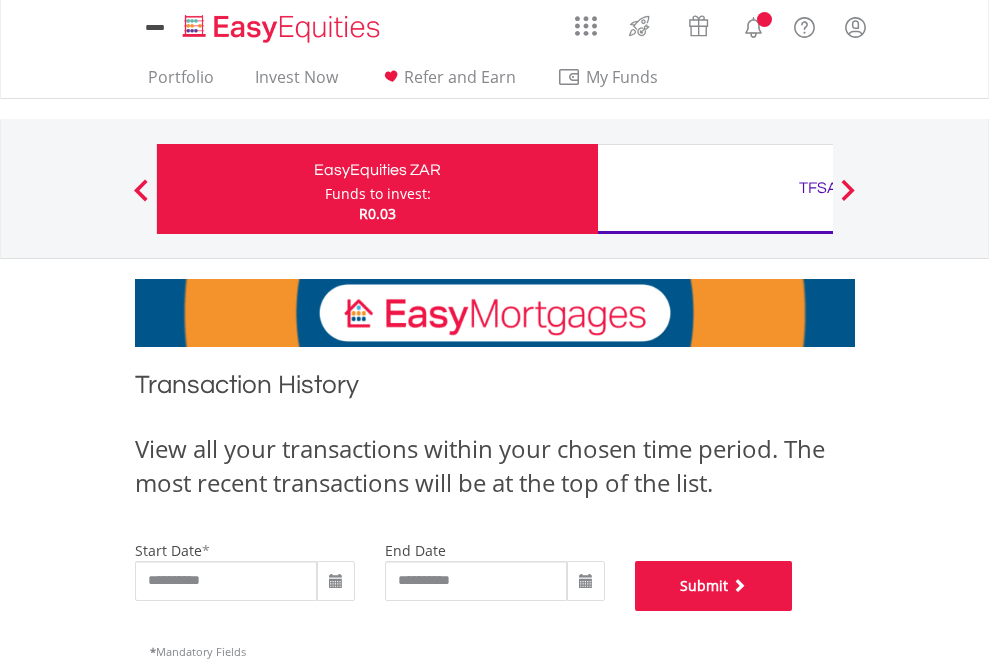 click on "Submit" at bounding box center [714, 586] 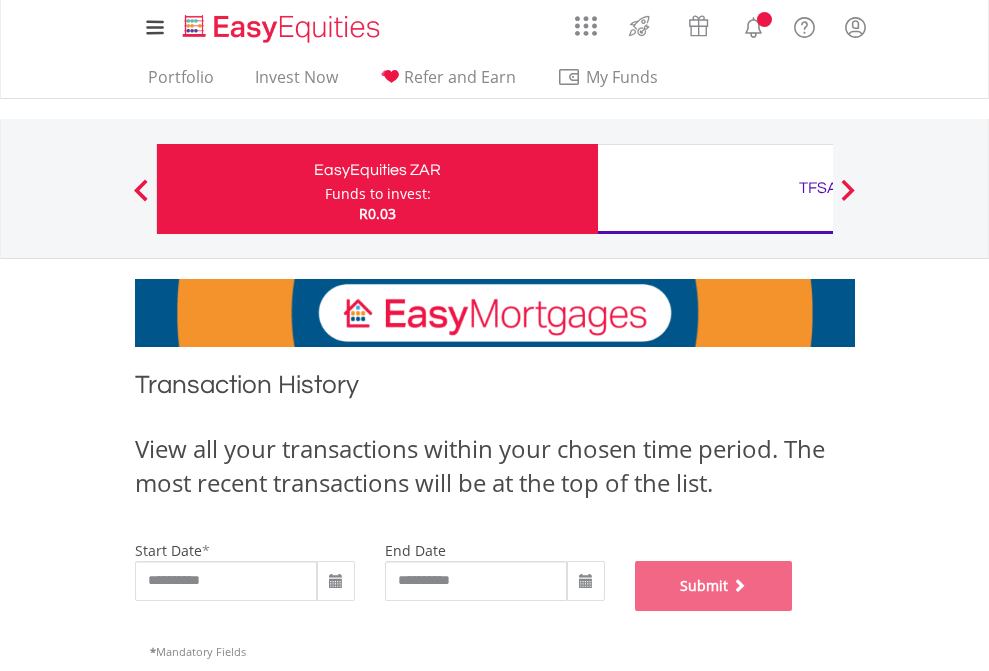 scroll, scrollTop: 811, scrollLeft: 0, axis: vertical 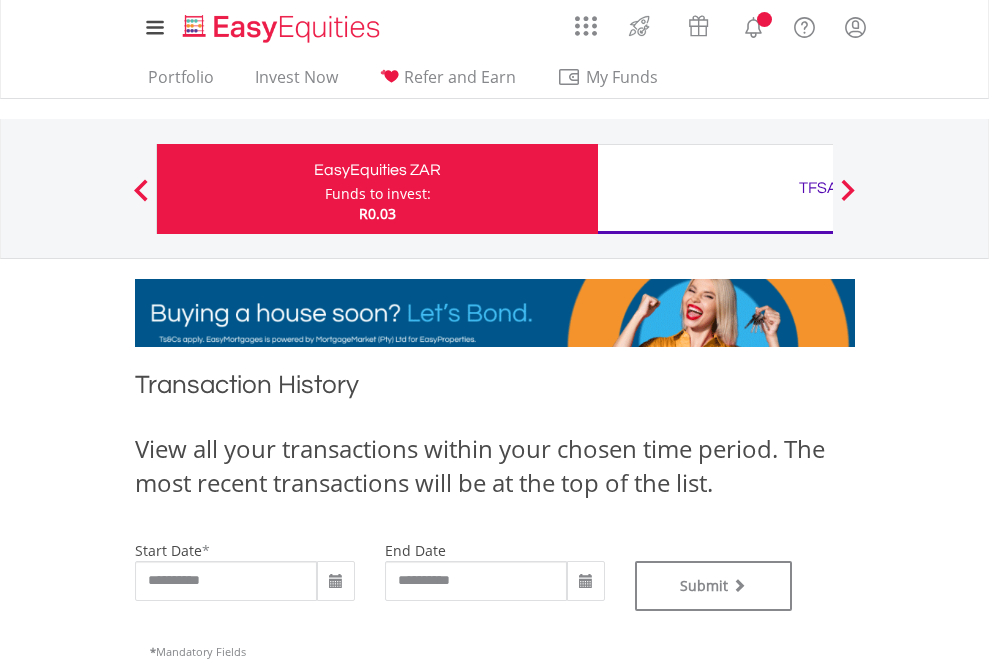 click on "TFSA" at bounding box center [818, 188] 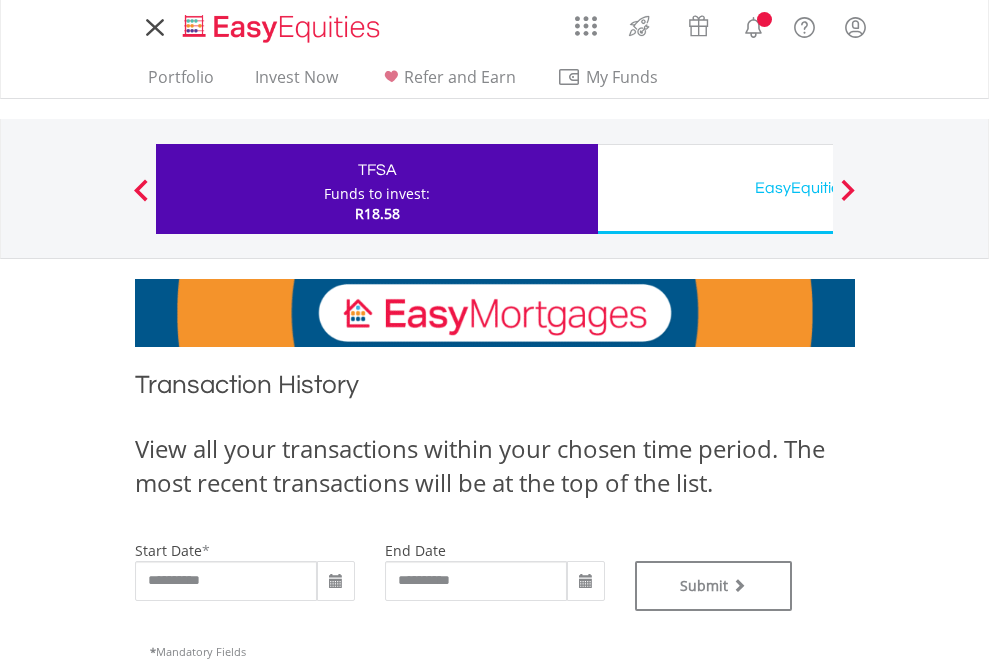scroll, scrollTop: 0, scrollLeft: 0, axis: both 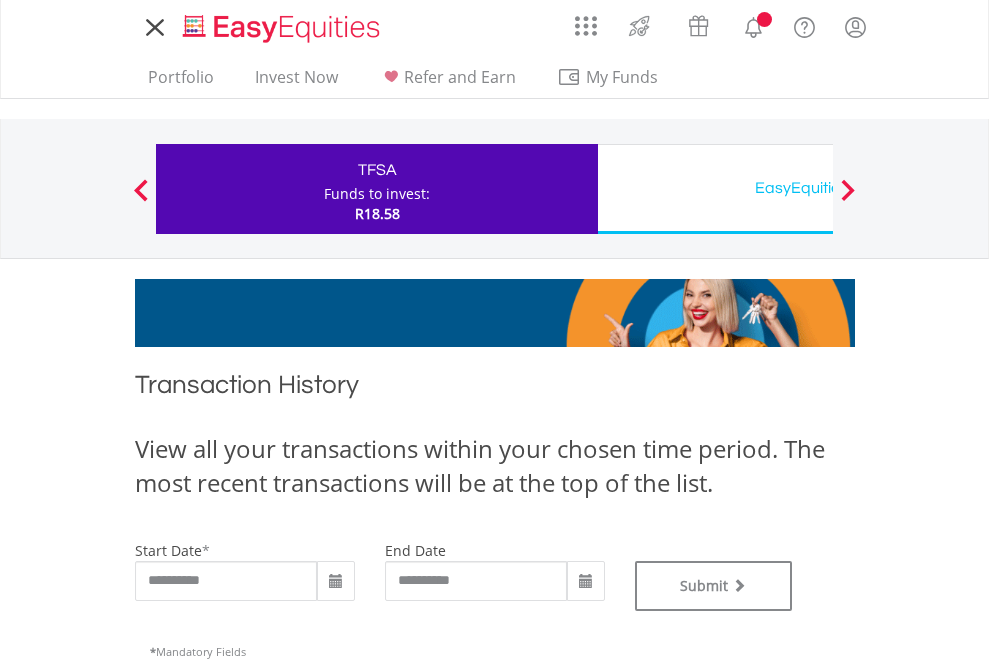type on "**********" 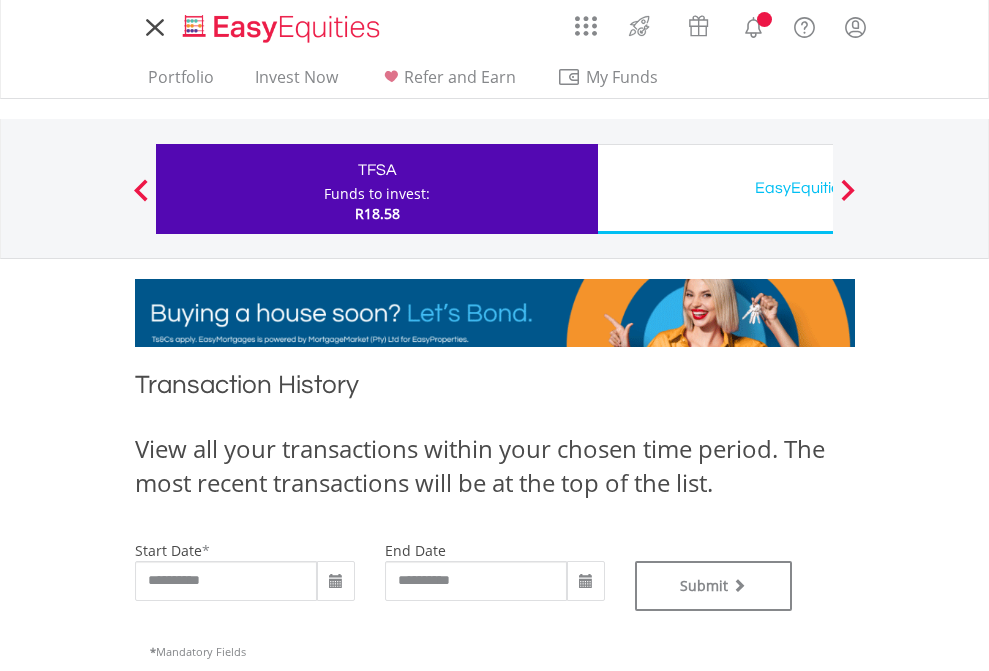type on "**********" 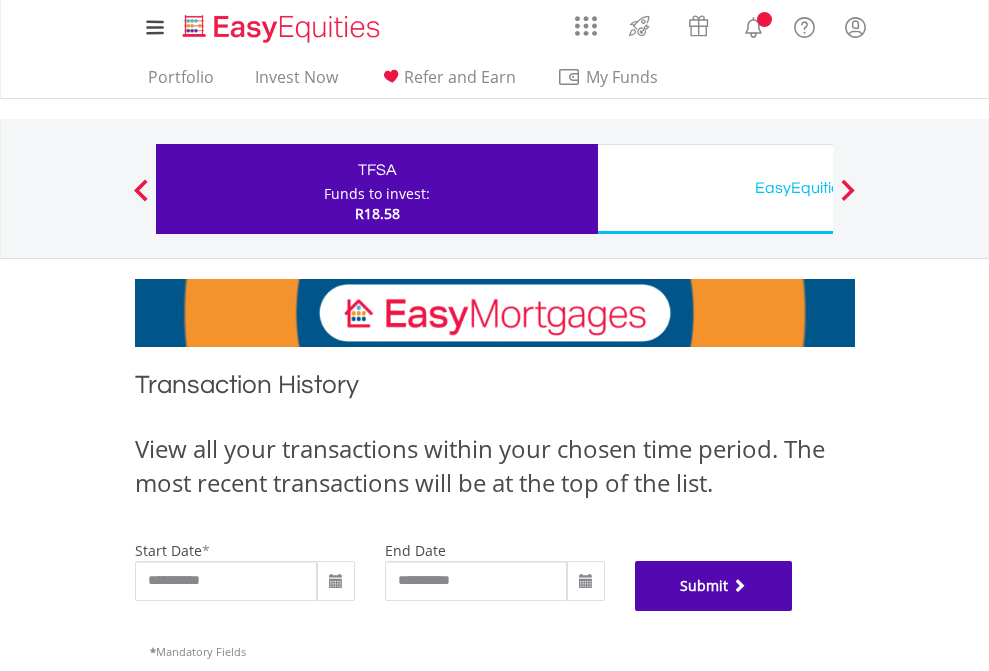 click on "Submit" at bounding box center [714, 586] 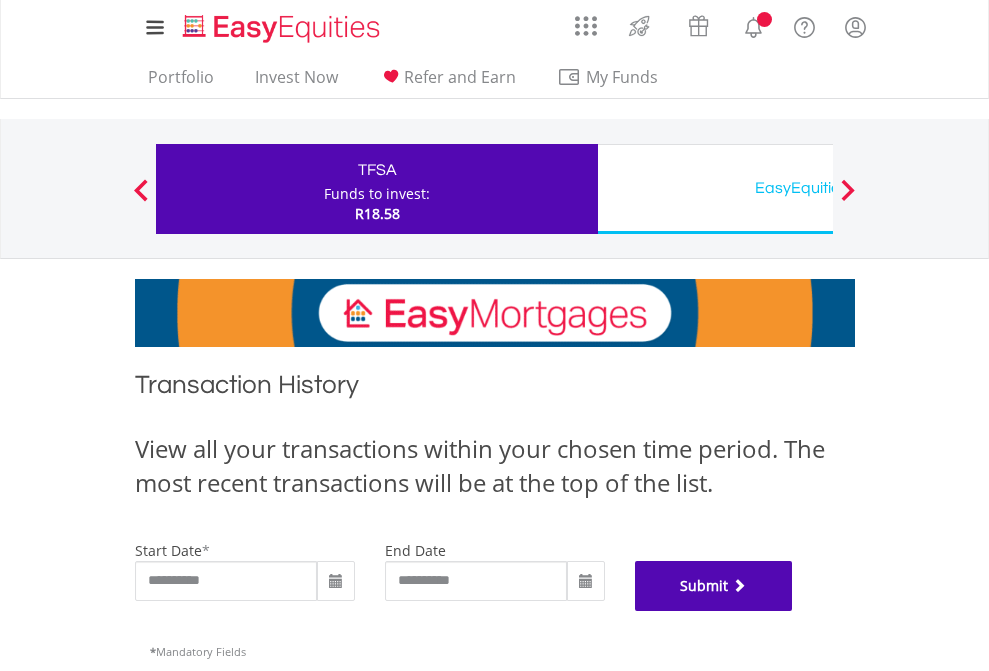 scroll, scrollTop: 811, scrollLeft: 0, axis: vertical 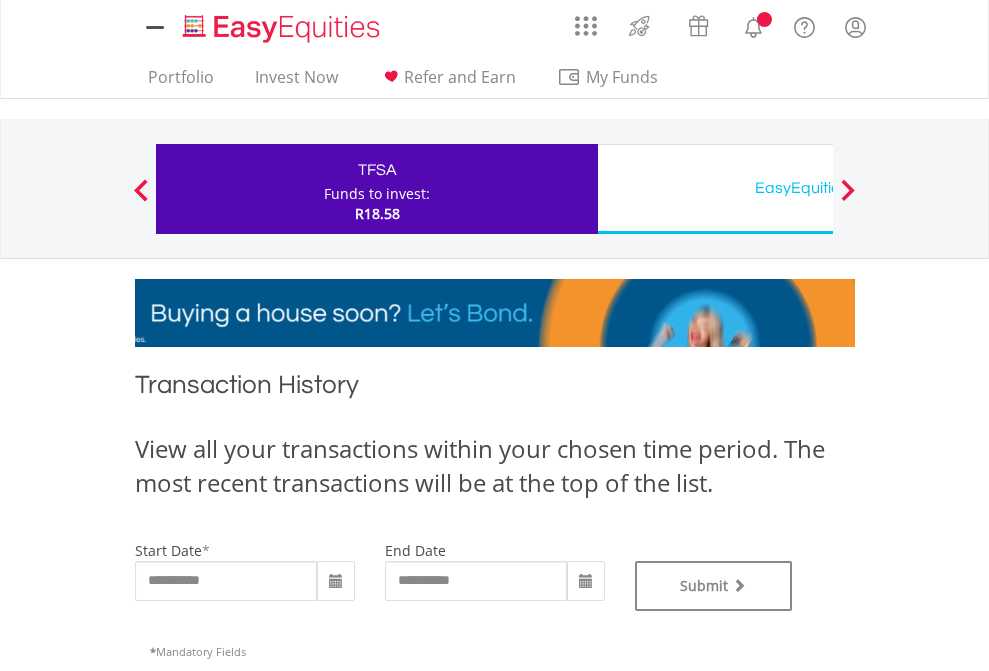 click on "EasyEquities USD" at bounding box center [818, 188] 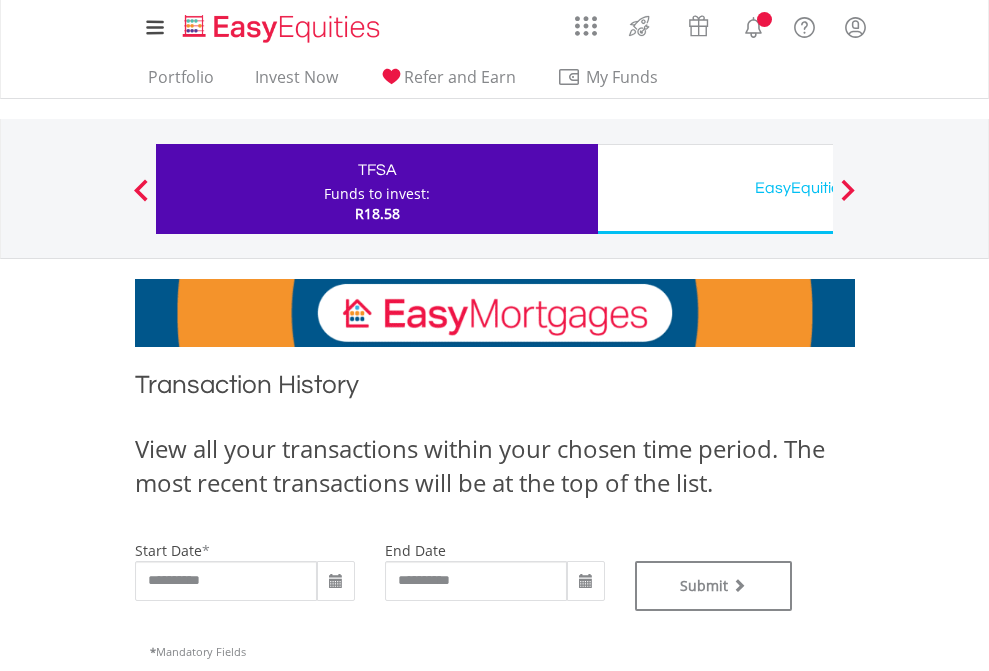 type on "**********" 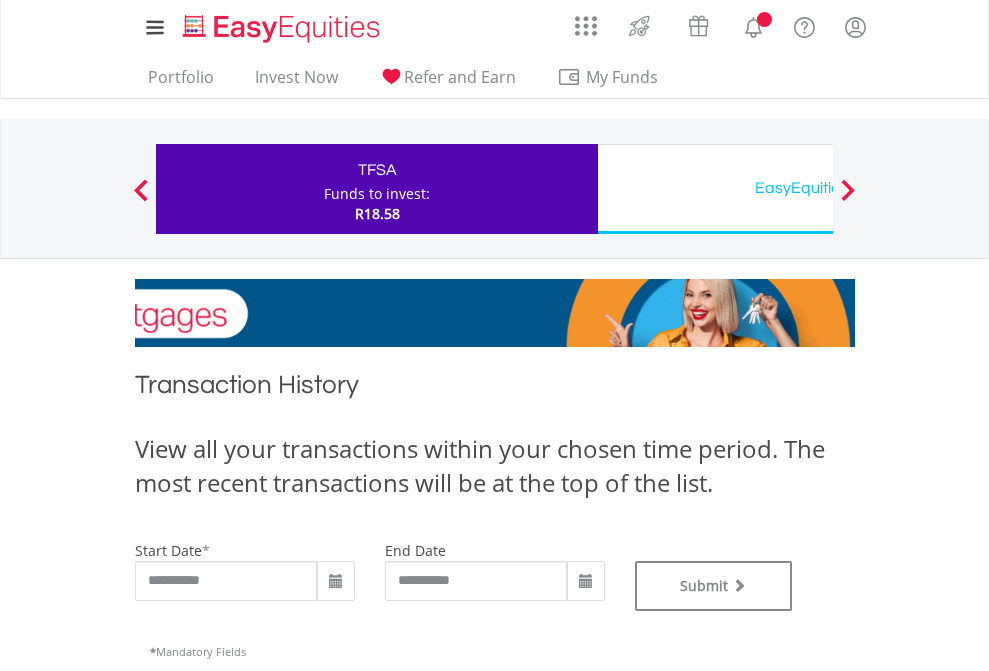type on "**********" 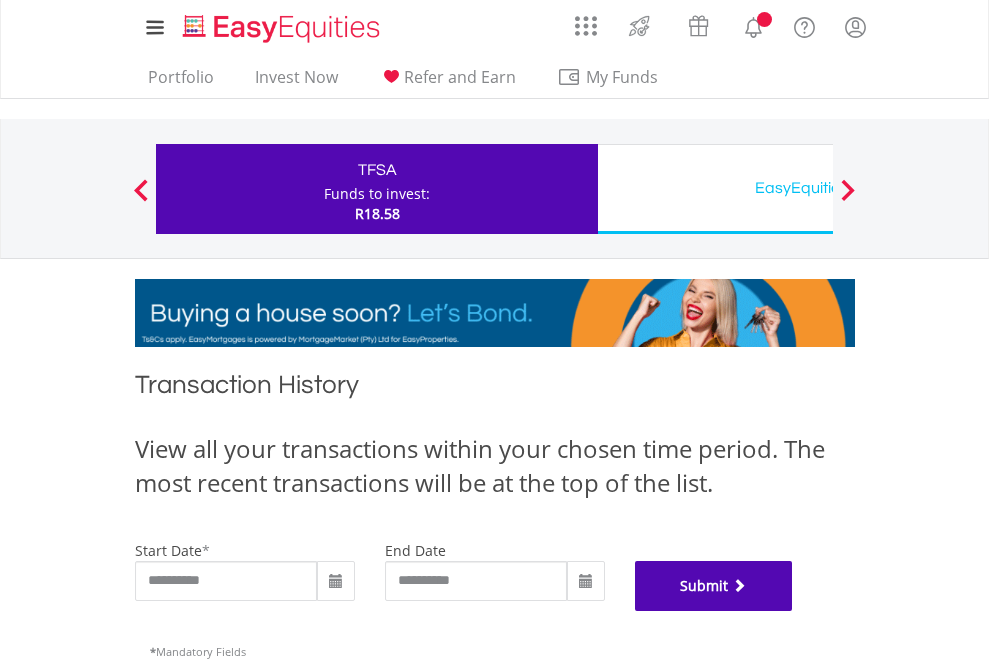 click on "Submit" at bounding box center (714, 586) 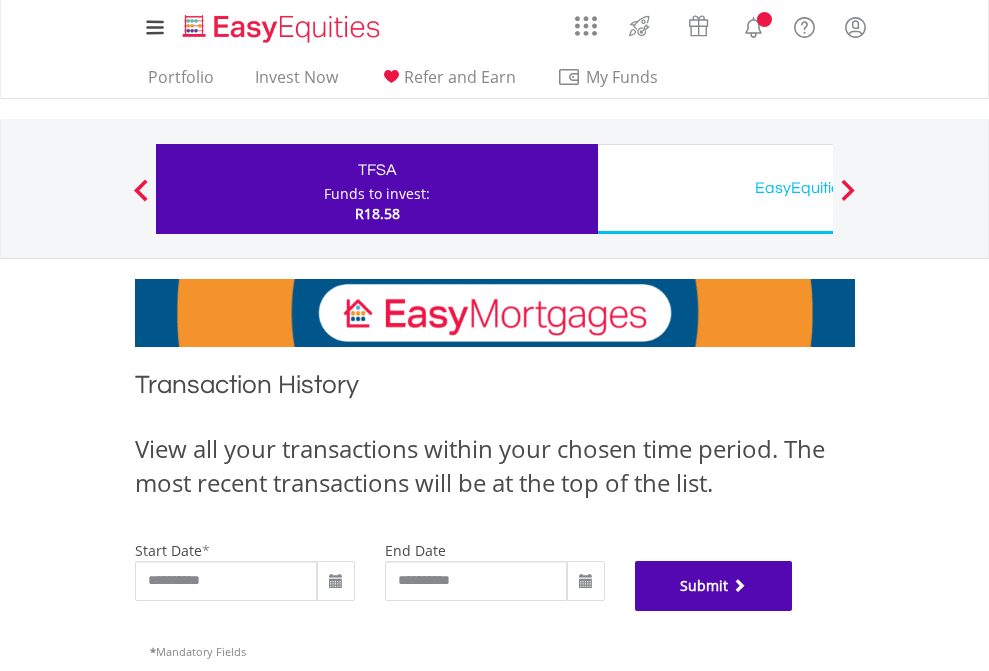 scroll, scrollTop: 811, scrollLeft: 0, axis: vertical 